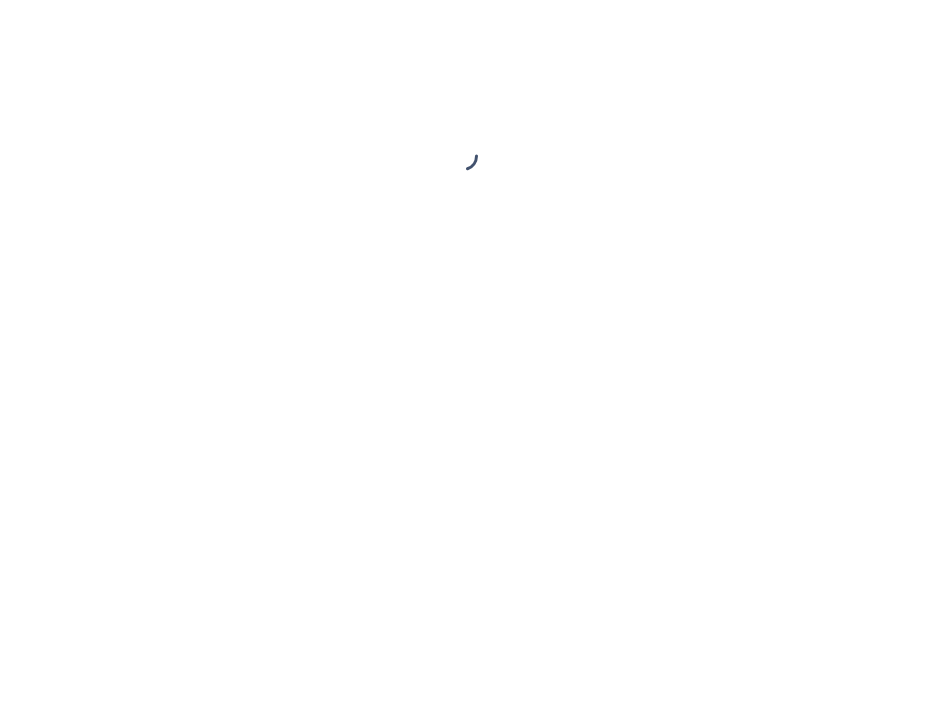scroll, scrollTop: 0, scrollLeft: 0, axis: both 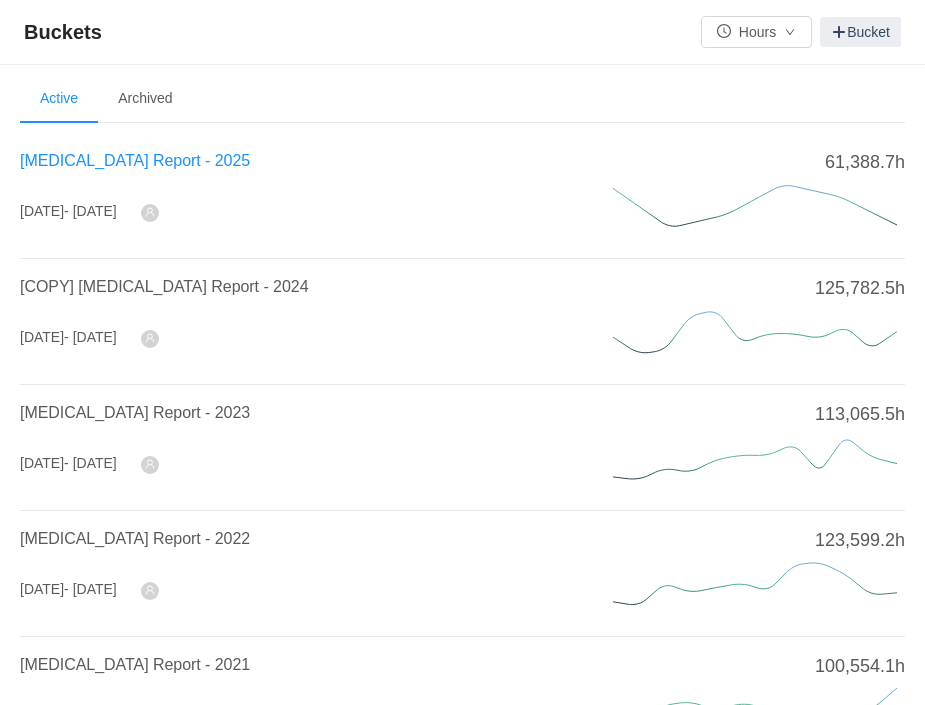 click on "CapEx Report - 2025" at bounding box center [135, 160] 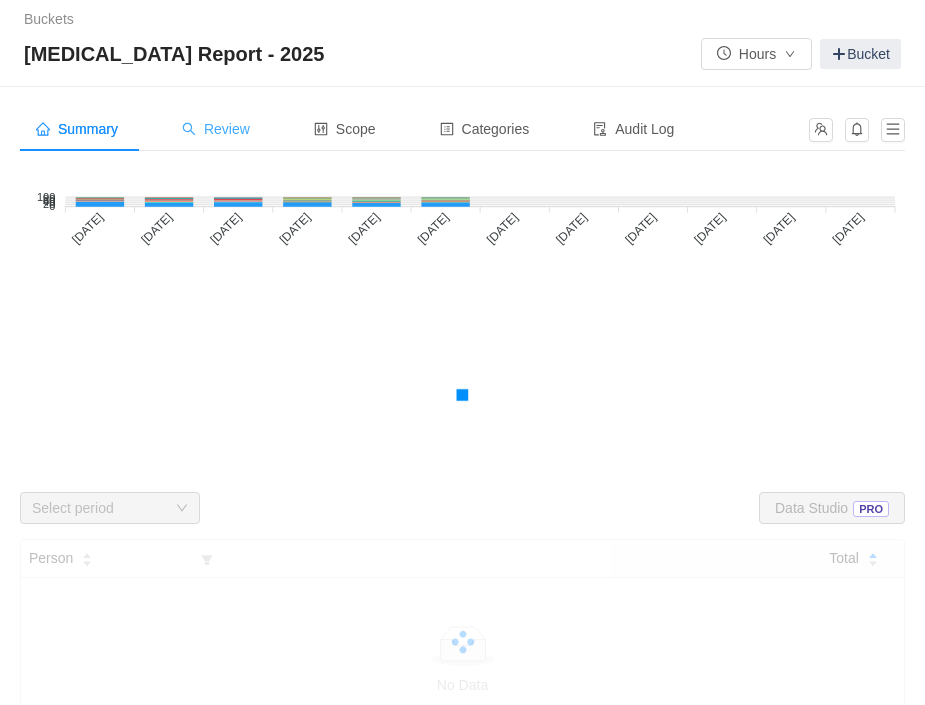 click on "Review" at bounding box center (216, 129) 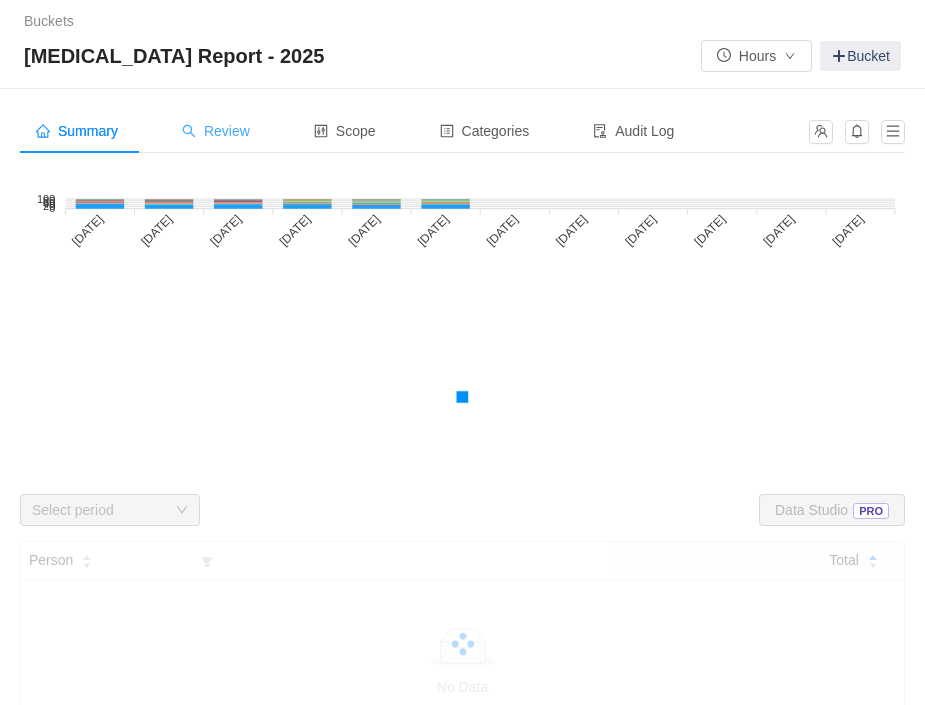 scroll, scrollTop: 3, scrollLeft: 0, axis: vertical 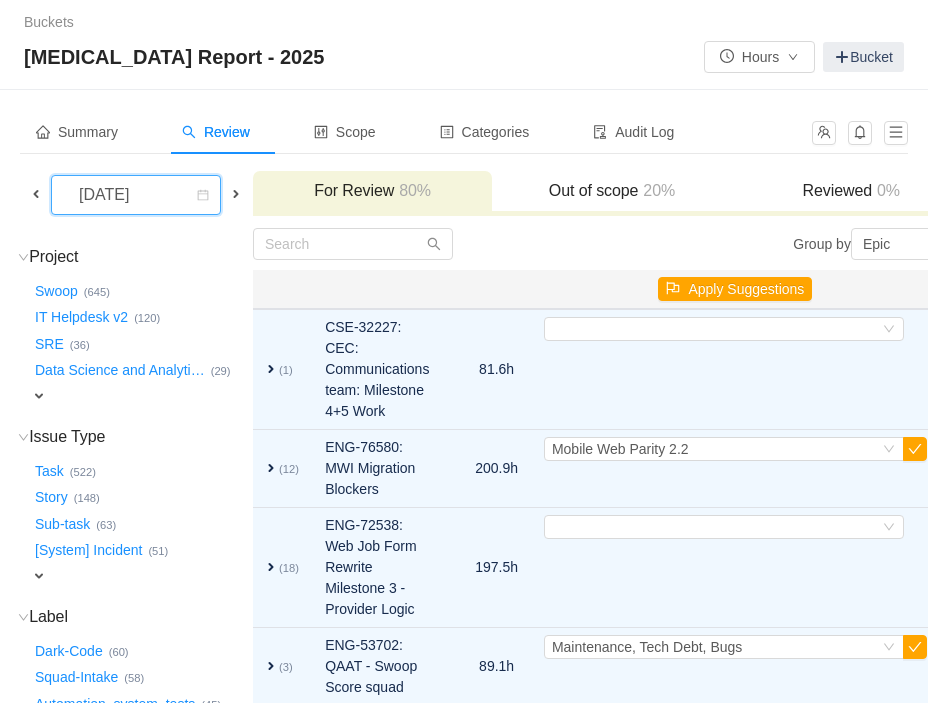click on "July 2025" at bounding box center (106, 195) 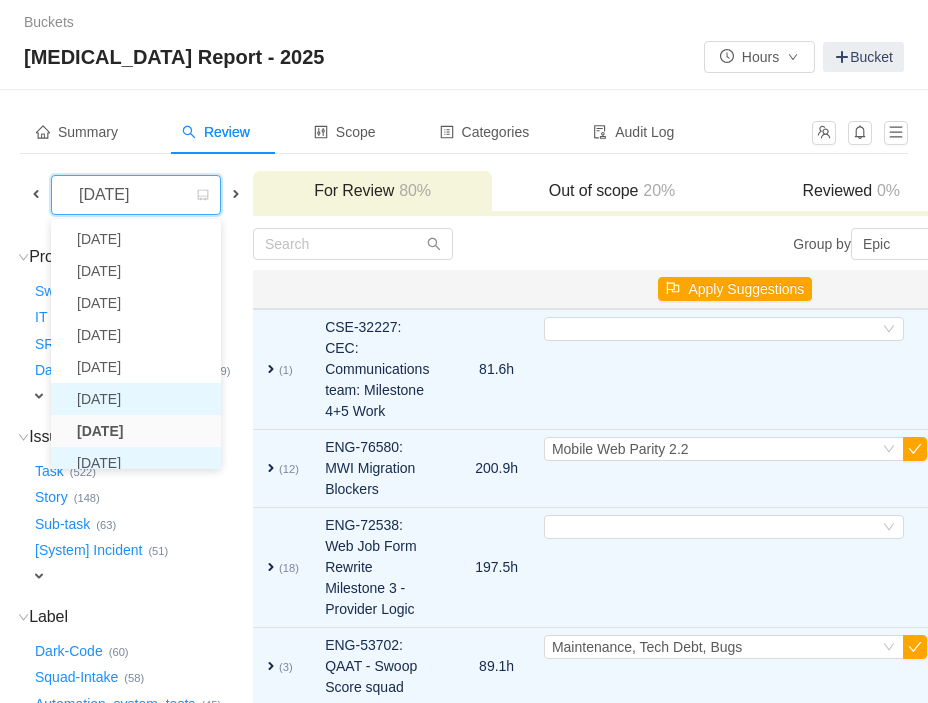 scroll, scrollTop: 10, scrollLeft: 0, axis: vertical 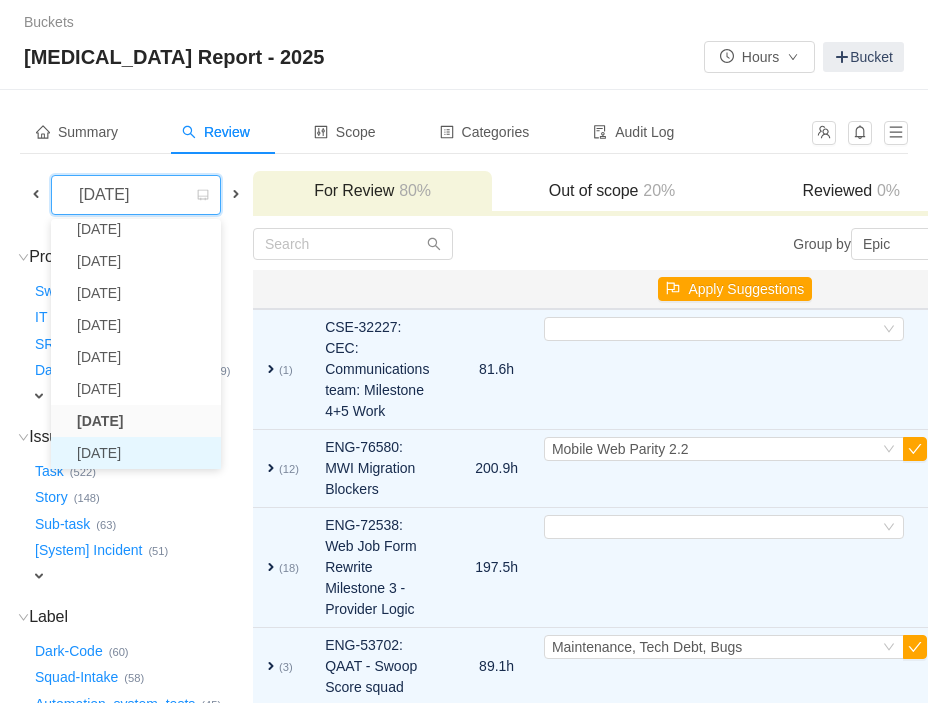 click on "August 2025" at bounding box center [136, 453] 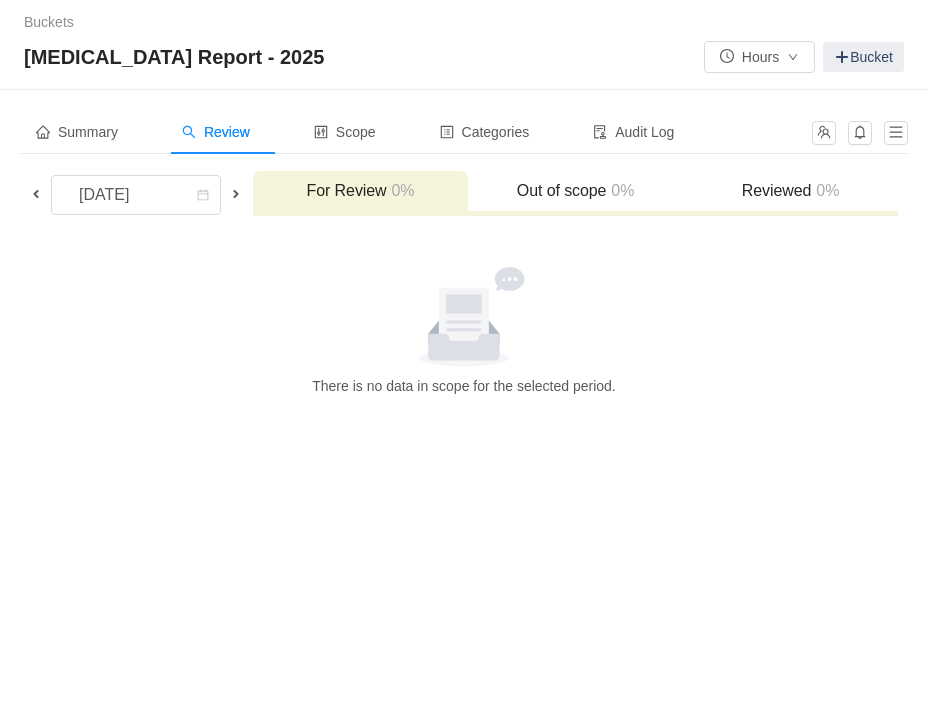 click at bounding box center (36, 194) 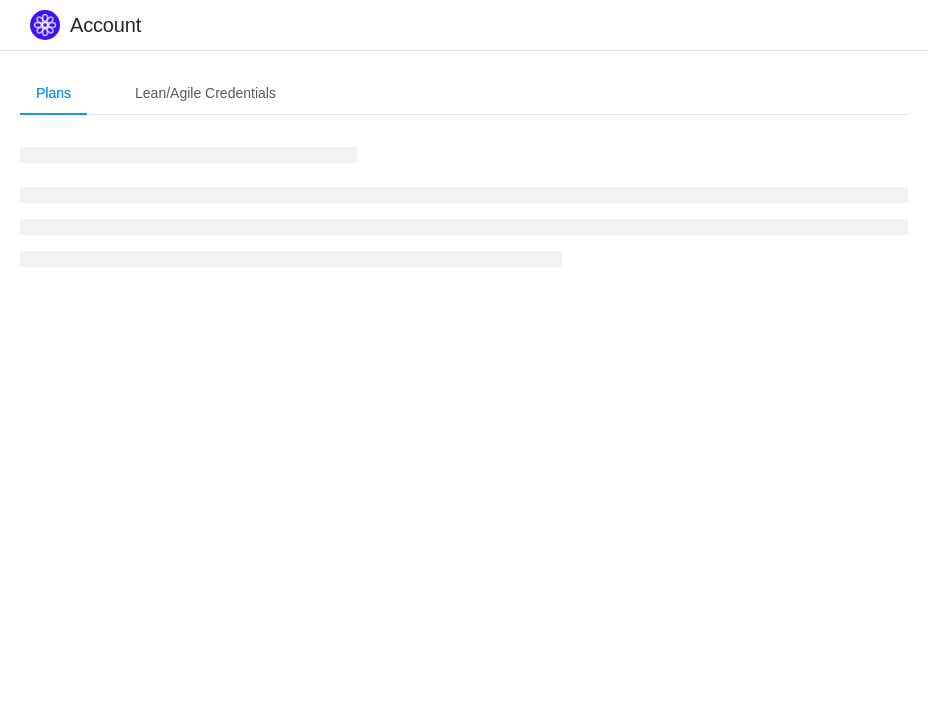 scroll, scrollTop: 0, scrollLeft: 0, axis: both 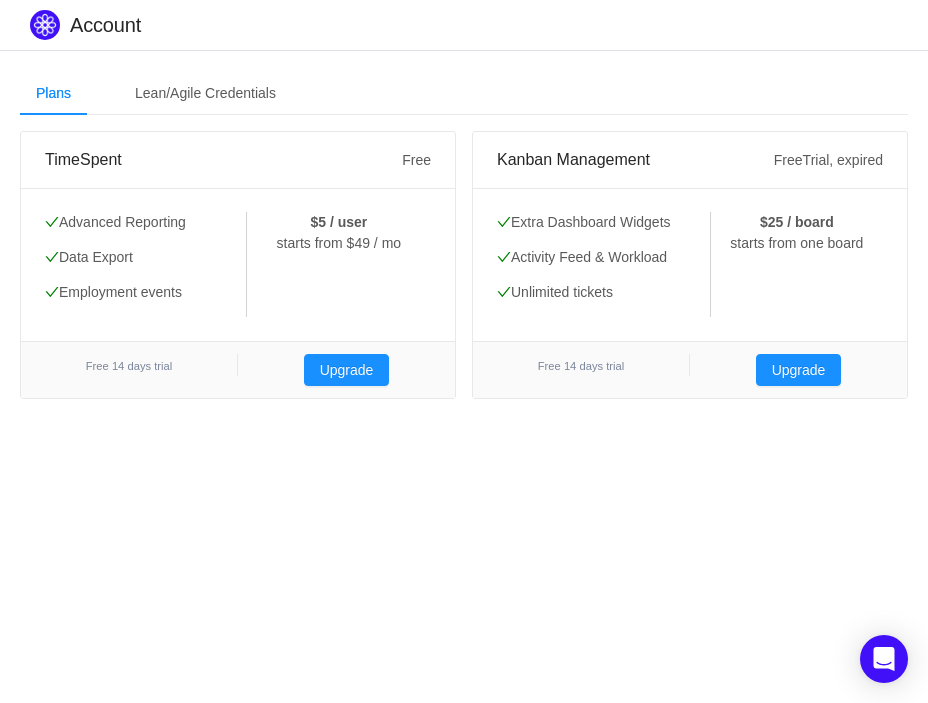 click on "Plans Lean/Agile Credentials" at bounding box center (464, 93) 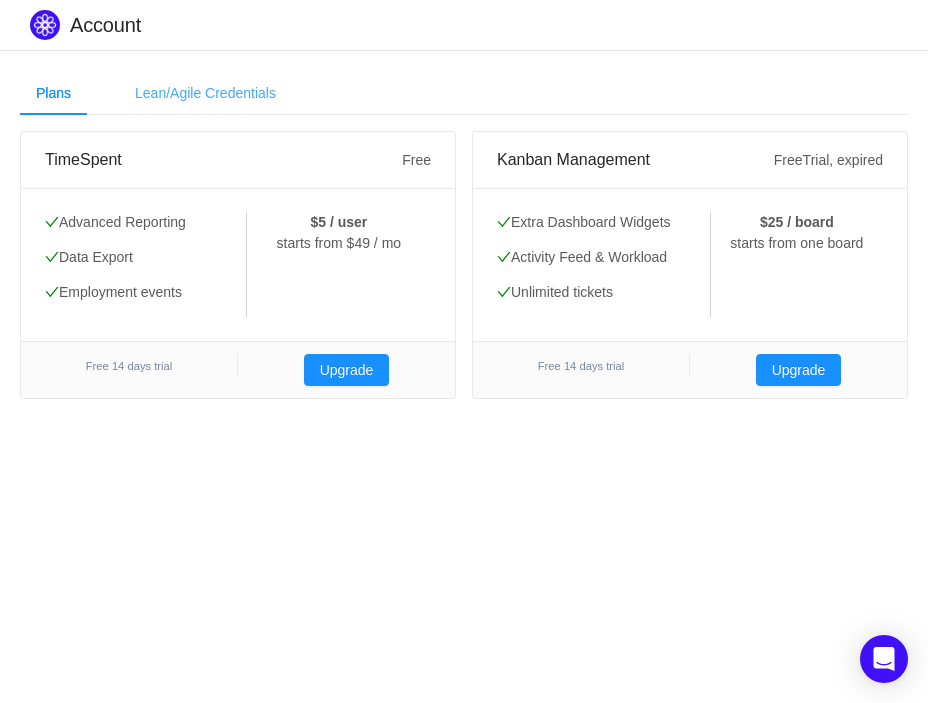click on "Lean/Agile Credentials" at bounding box center (205, 93) 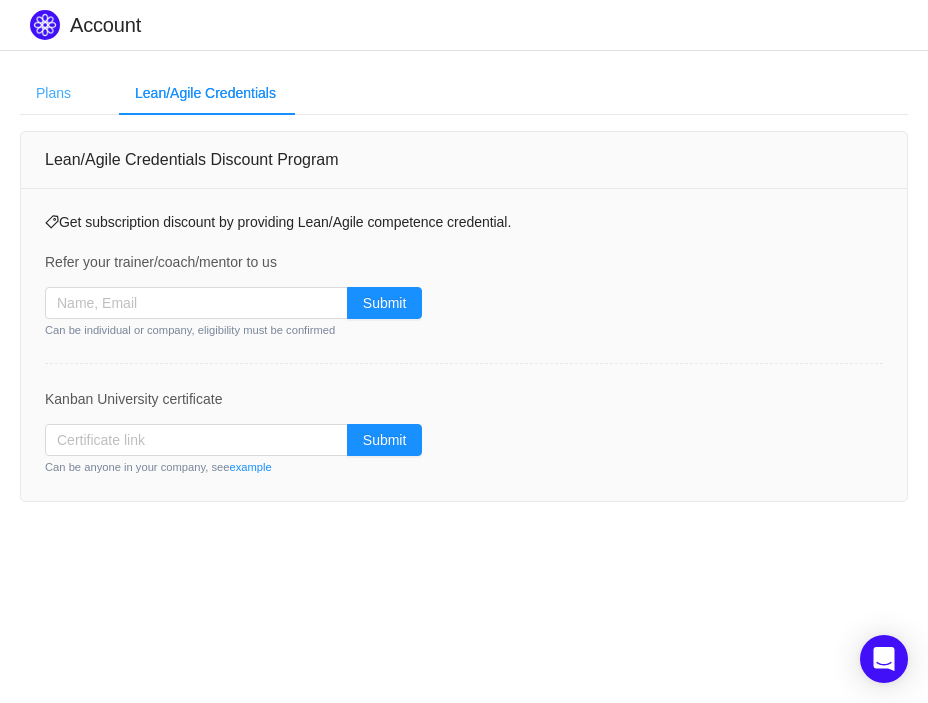click on "Plans" at bounding box center (53, 93) 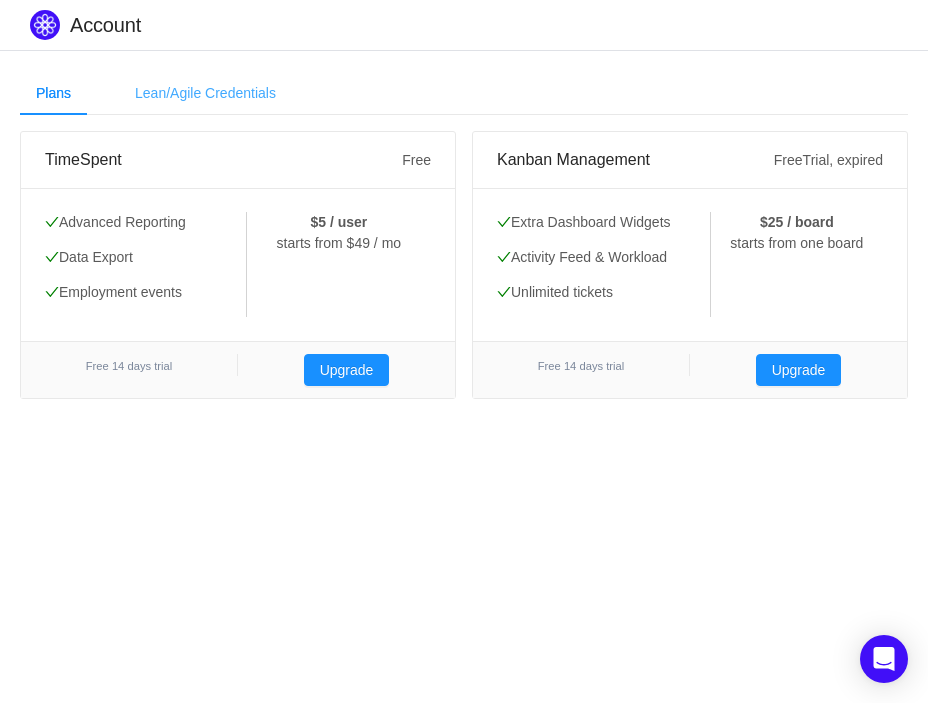 click on "Lean/Agile Credentials" at bounding box center (205, 93) 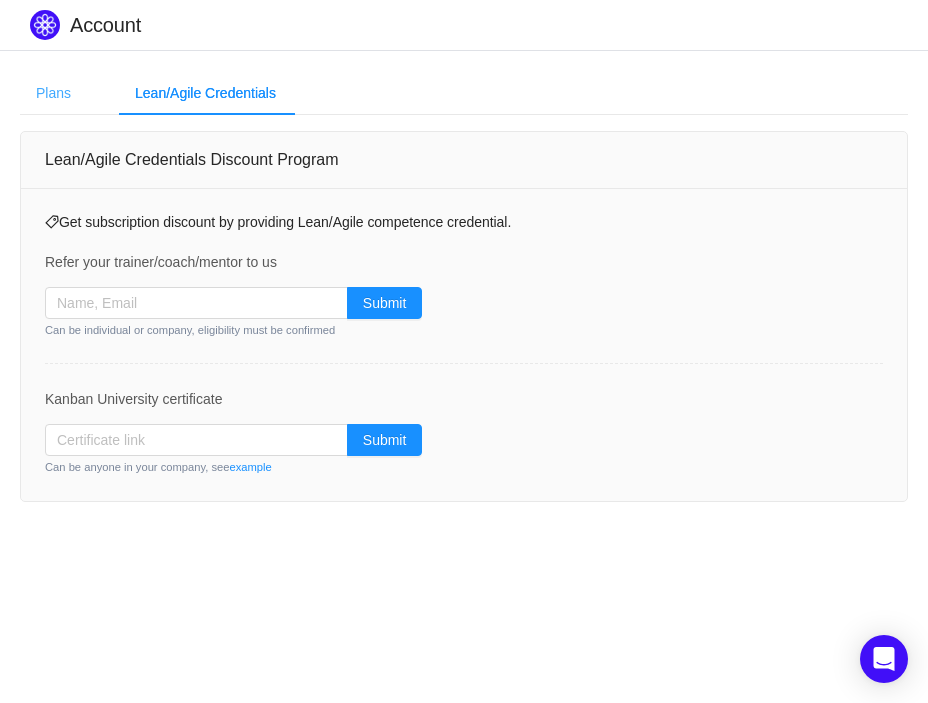 click on "Plans" at bounding box center [53, 93] 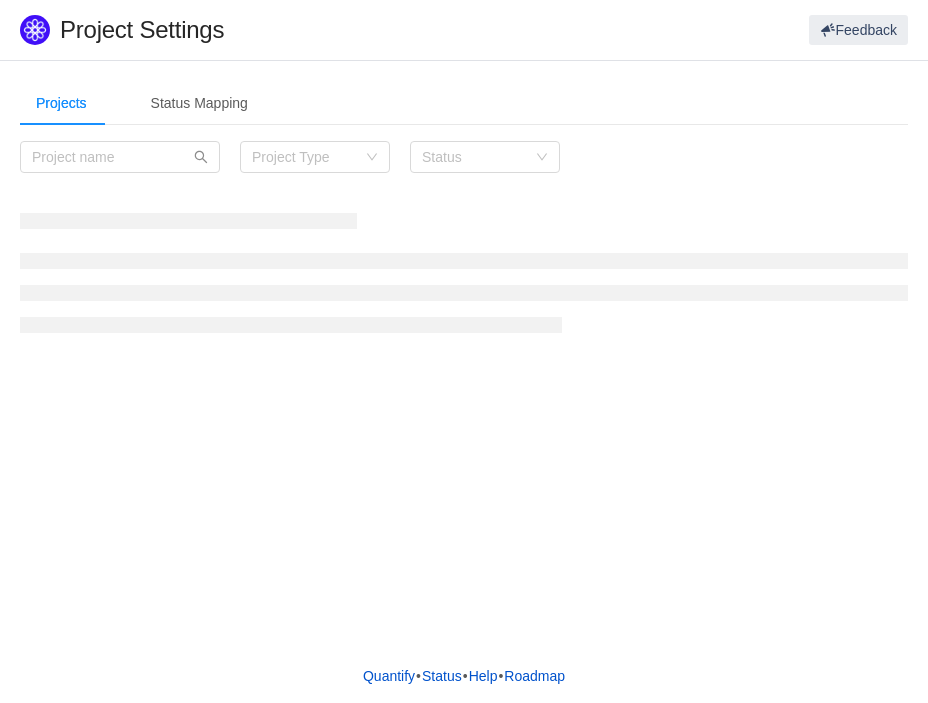 scroll, scrollTop: 0, scrollLeft: 0, axis: both 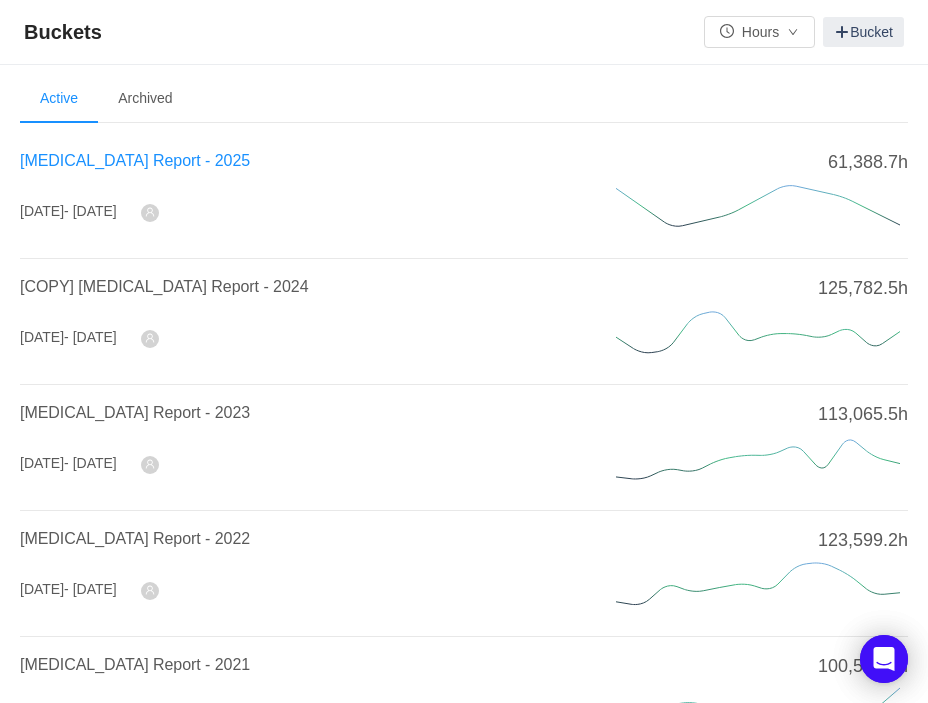 click on "[MEDICAL_DATA] Report - 2025" at bounding box center [135, 160] 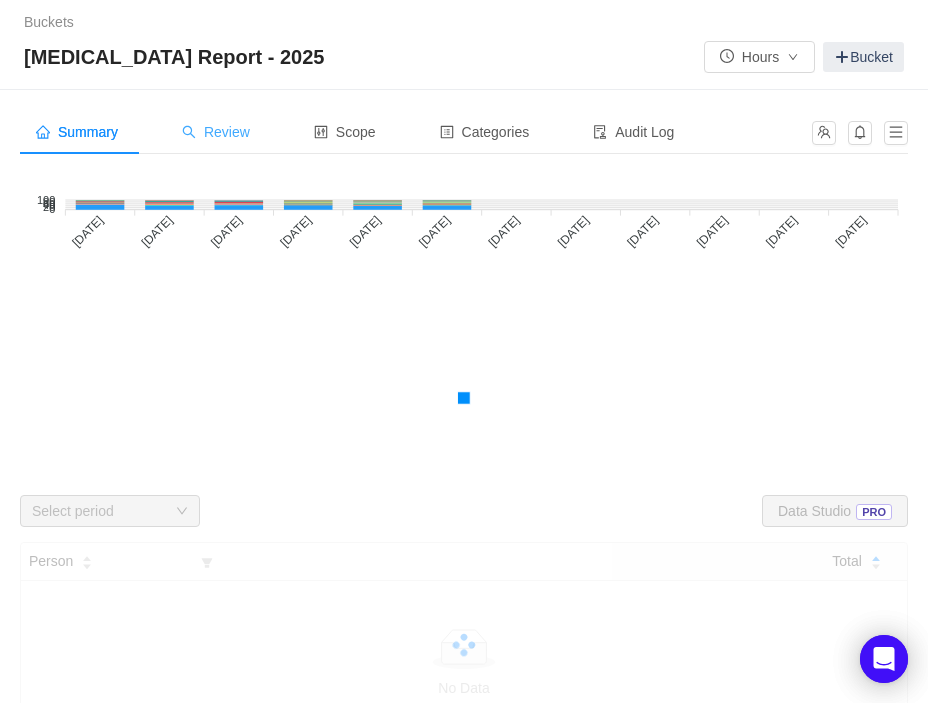 click on "Review" at bounding box center (216, 132) 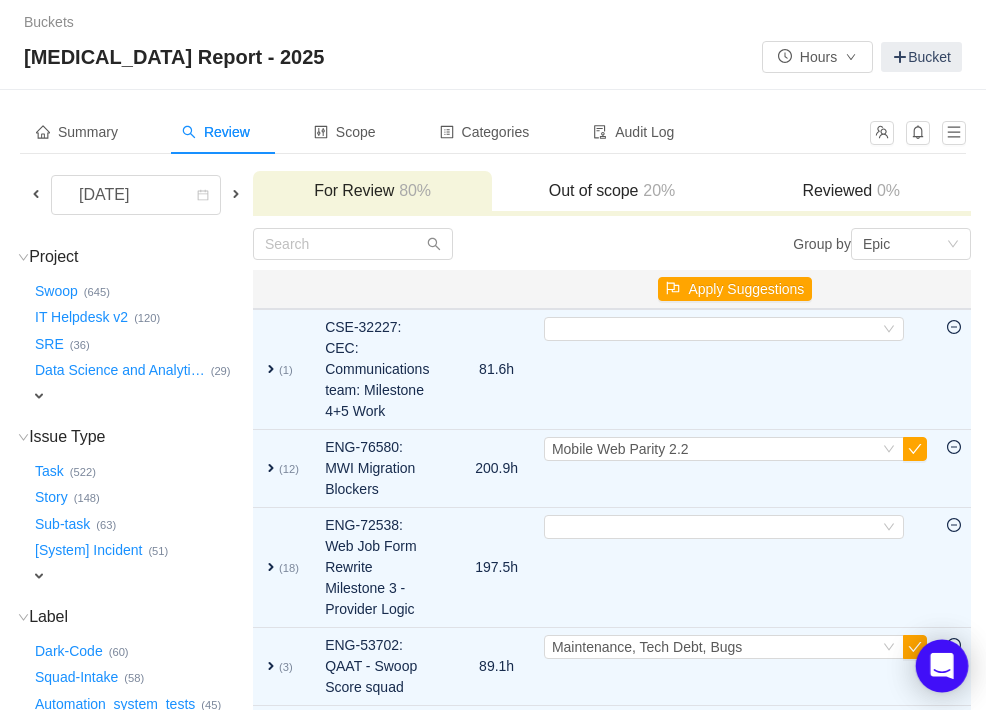 click 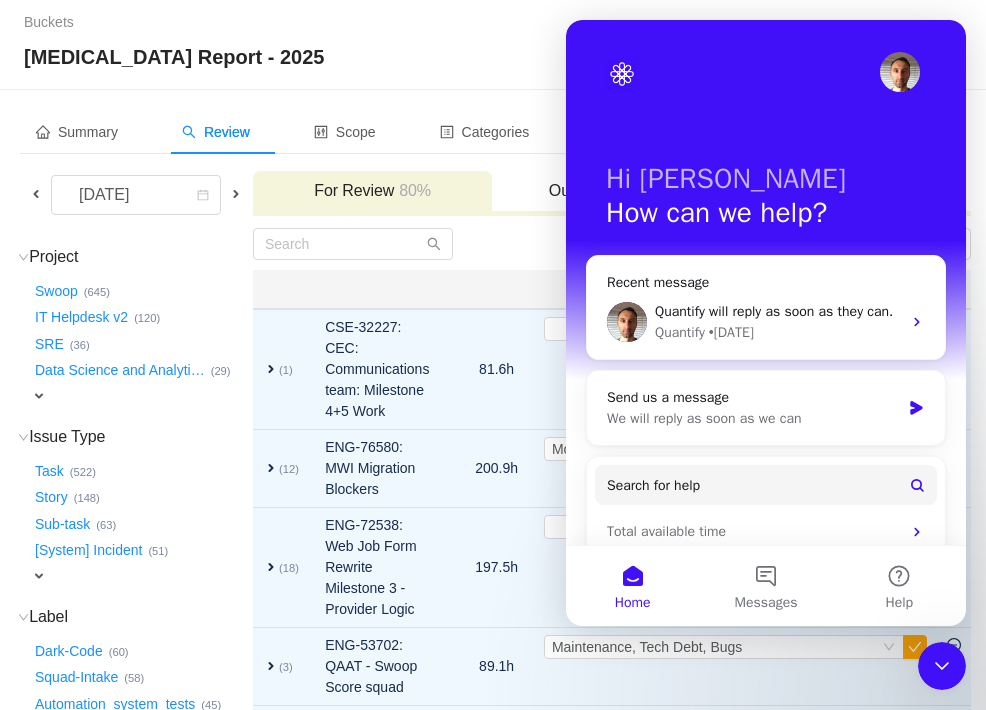 scroll, scrollTop: 0, scrollLeft: 0, axis: both 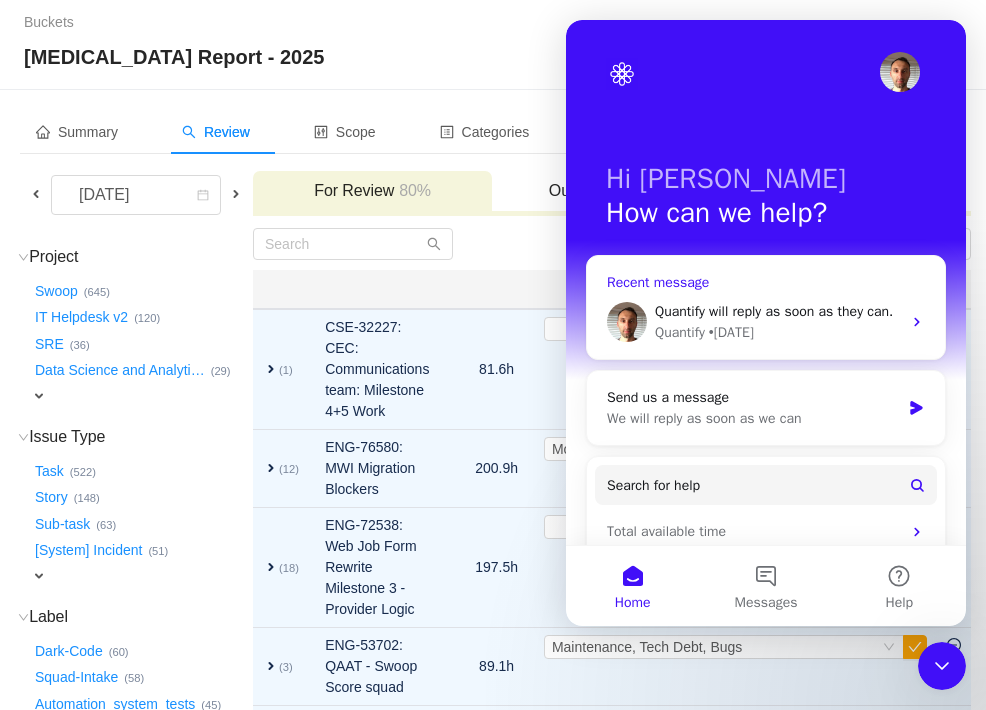 click on "Quantify will reply as soon as they can." at bounding box center [774, 311] 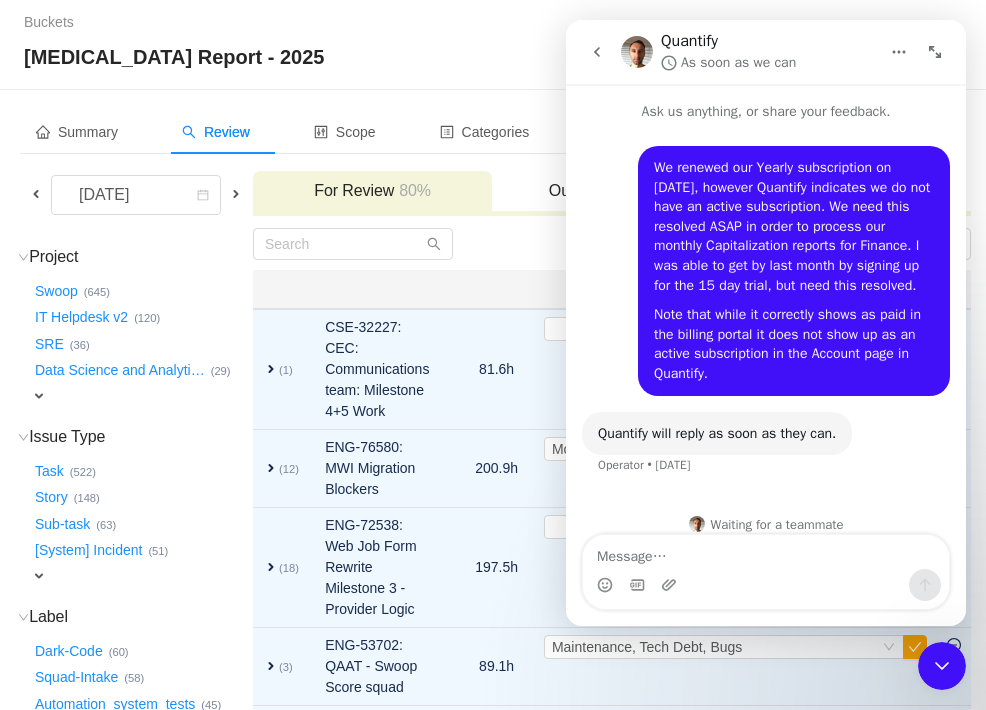 scroll, scrollTop: 37, scrollLeft: 0, axis: vertical 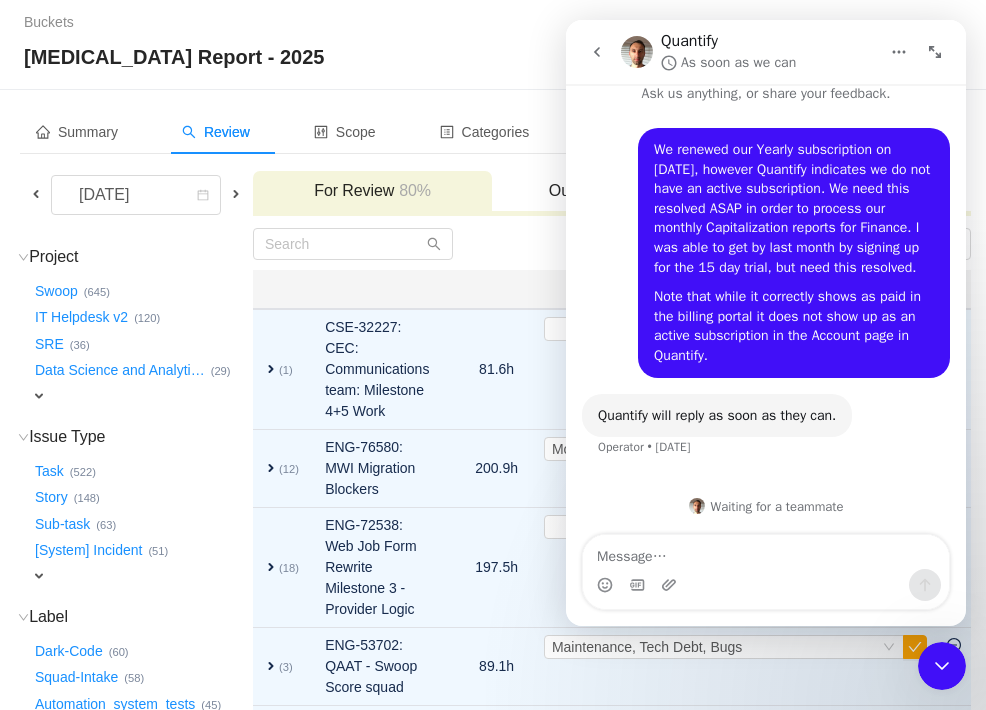 click on "CapEx Report - 2025 Hours  Bucket" at bounding box center (493, 57) 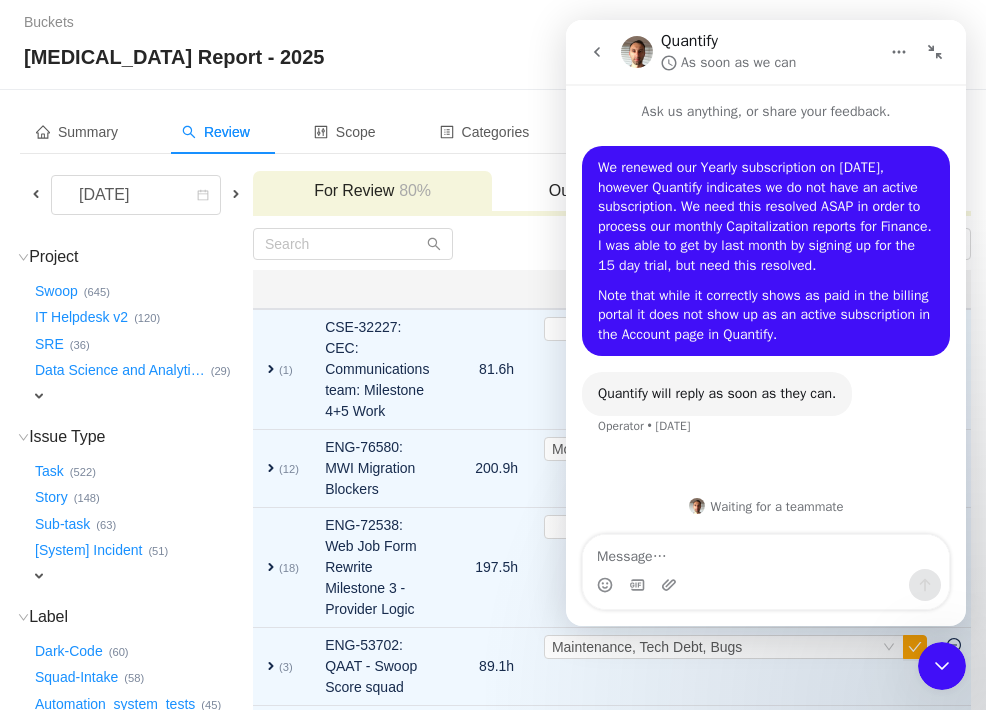 scroll, scrollTop: 0, scrollLeft: 0, axis: both 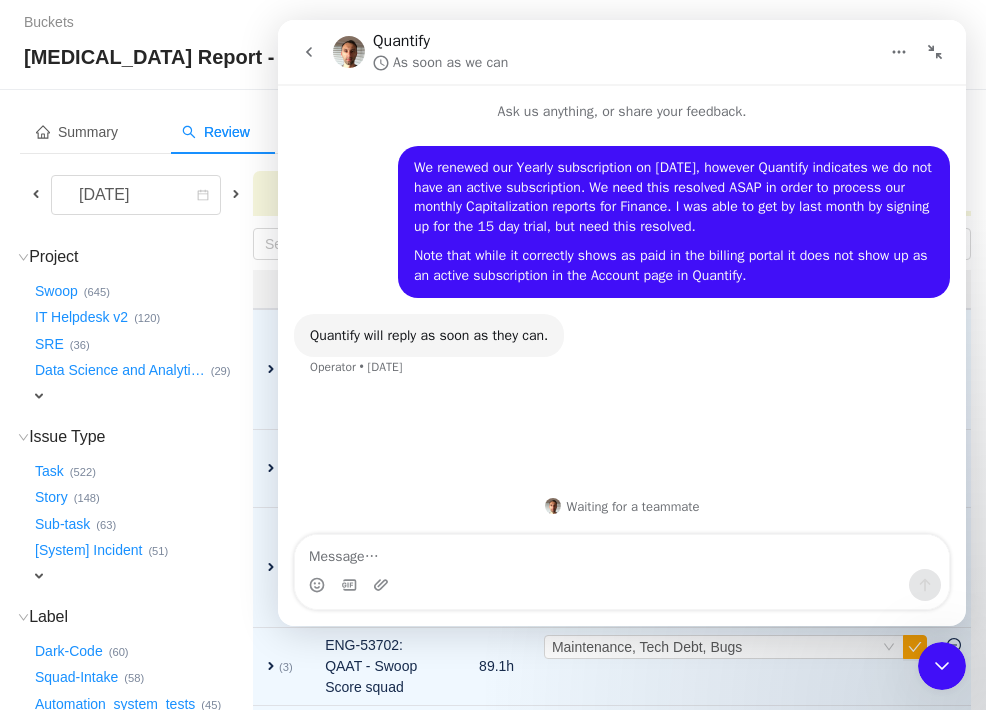 drag, startPoint x: 933, startPoint y: 57, endPoint x: 840, endPoint y: 57, distance: 93 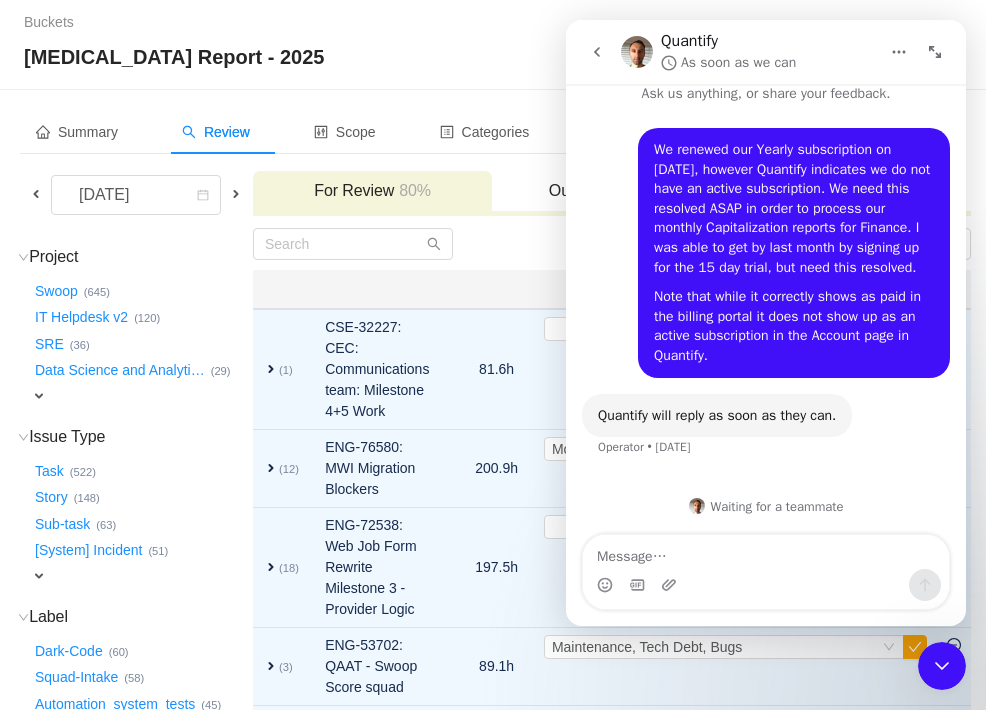 scroll, scrollTop: 37, scrollLeft: 0, axis: vertical 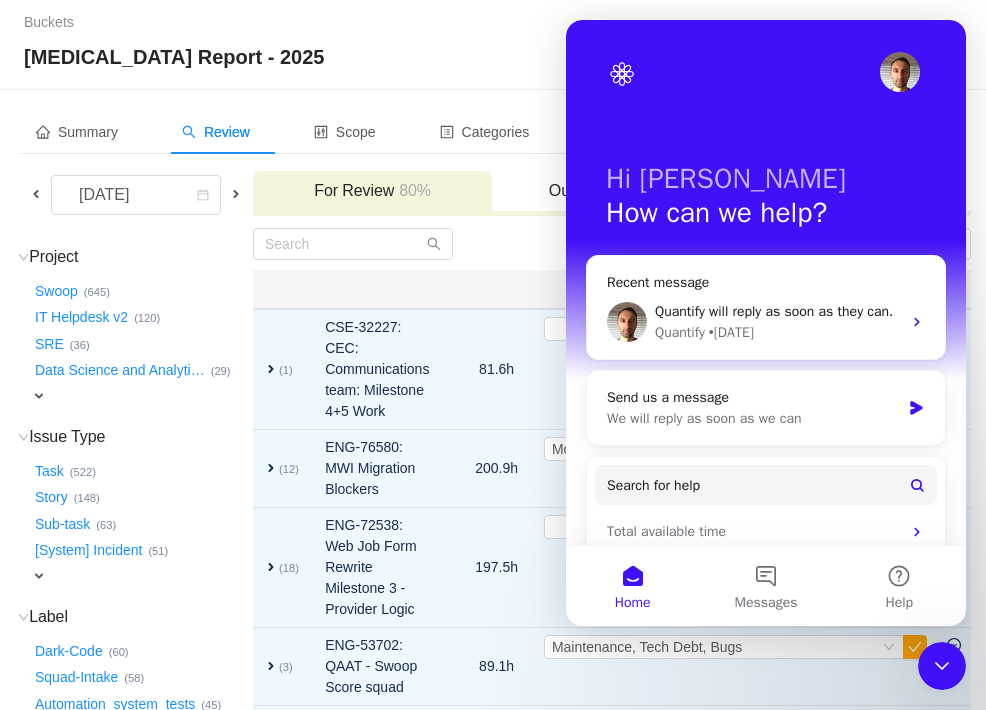 click 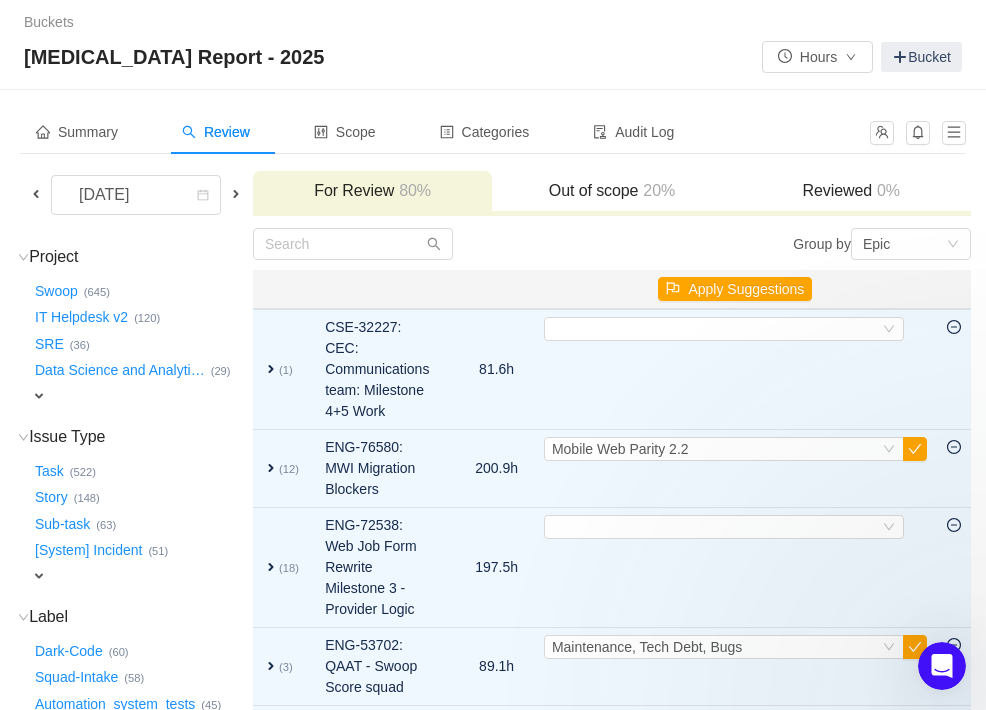 scroll, scrollTop: 0, scrollLeft: 0, axis: both 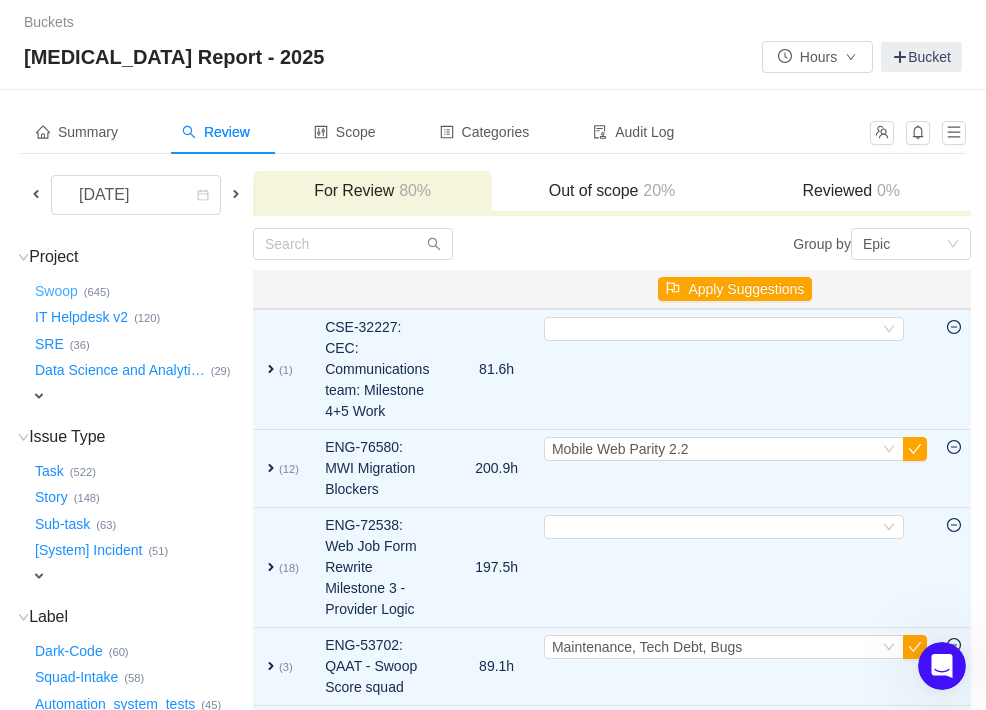 click on "Swoop …" at bounding box center (57, 291) 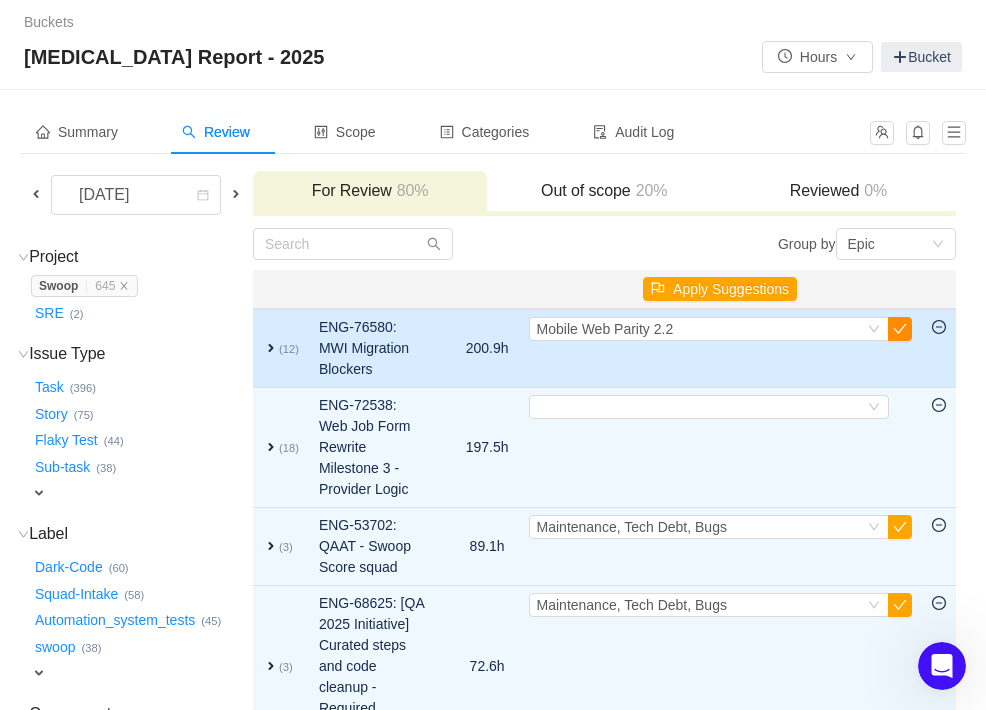 click at bounding box center [900, 329] 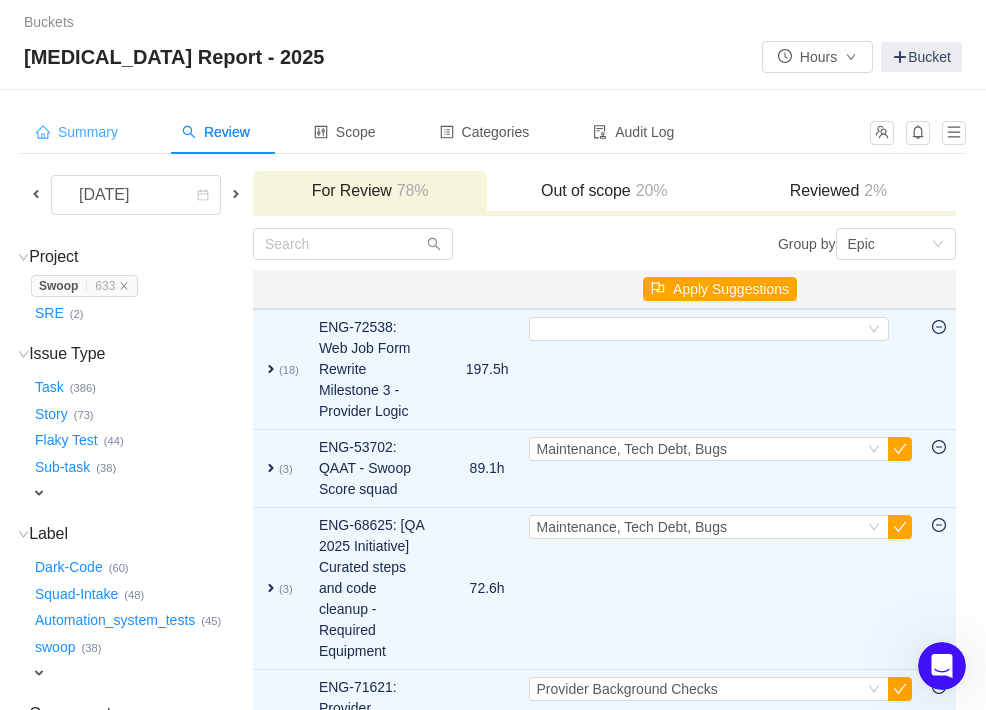 click on "Summary" at bounding box center (77, 132) 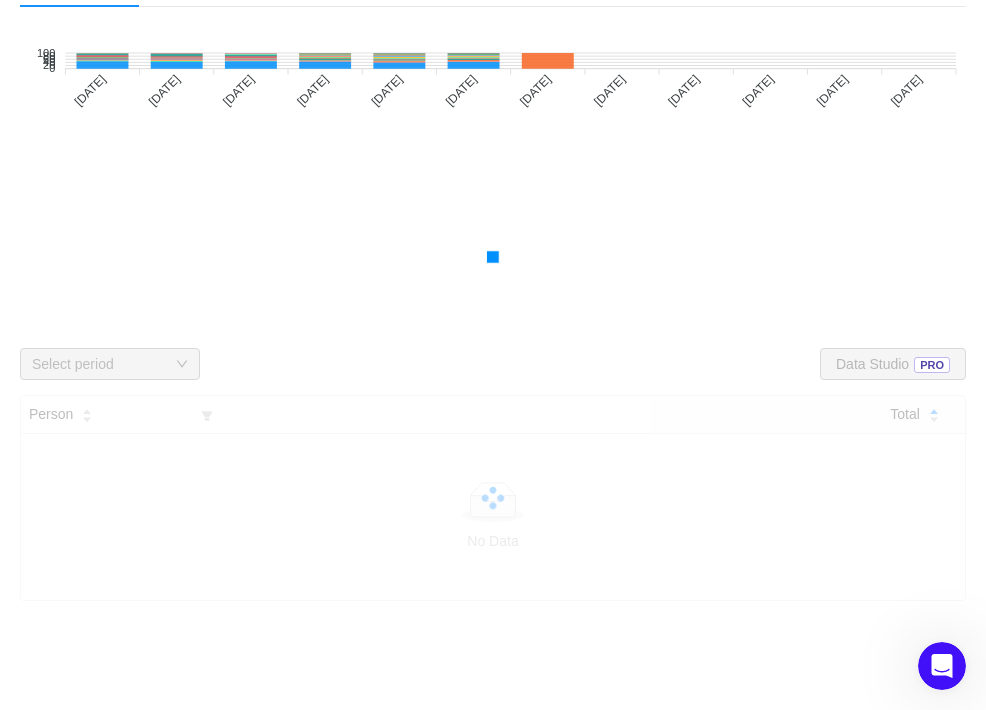 scroll, scrollTop: 160, scrollLeft: 0, axis: vertical 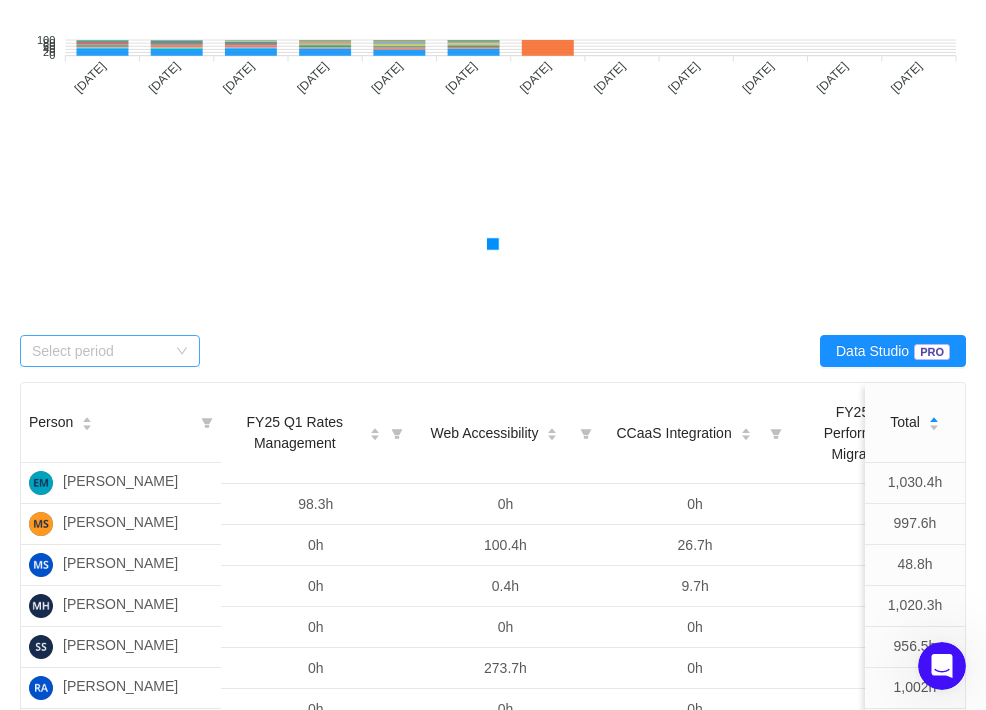 click on "Select period" at bounding box center [99, 351] 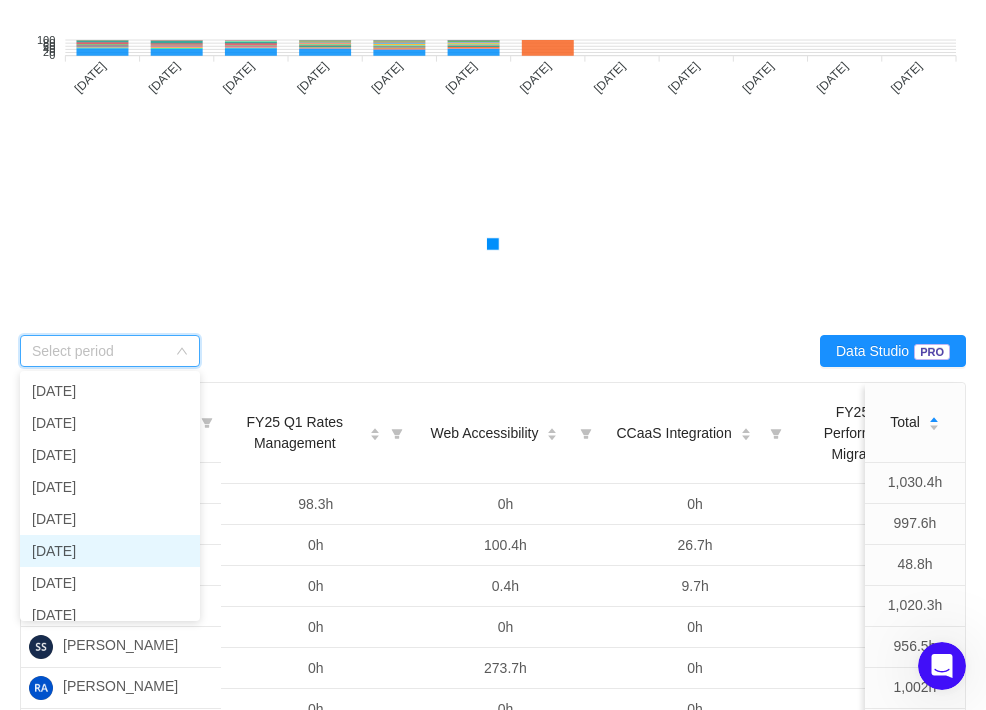 scroll, scrollTop: 141, scrollLeft: 0, axis: vertical 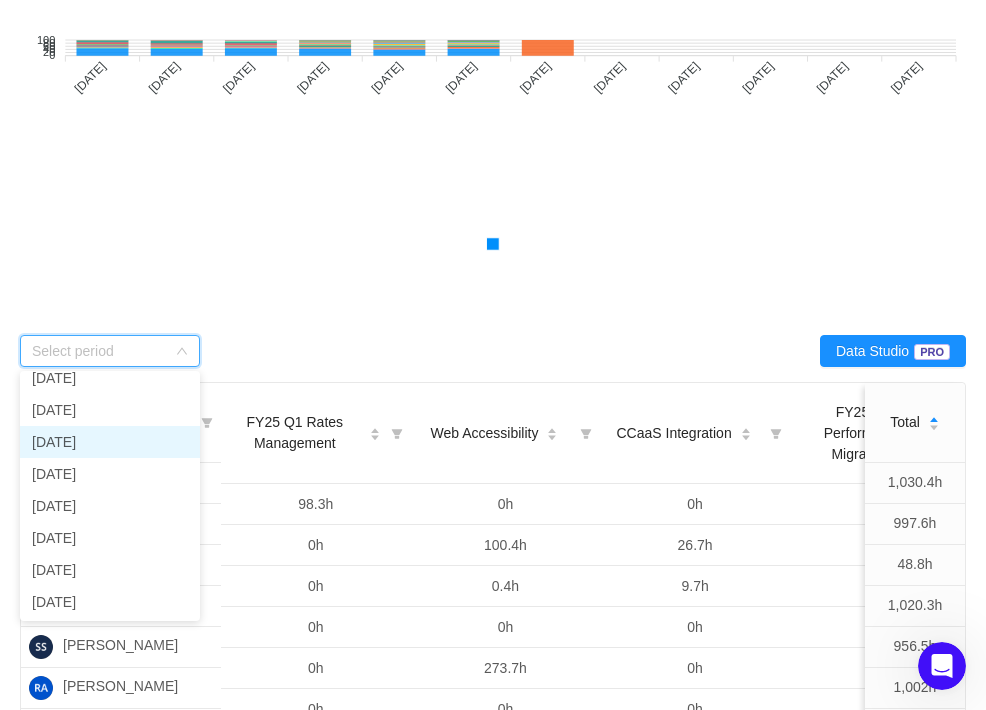 click on "July 2025" at bounding box center [110, 442] 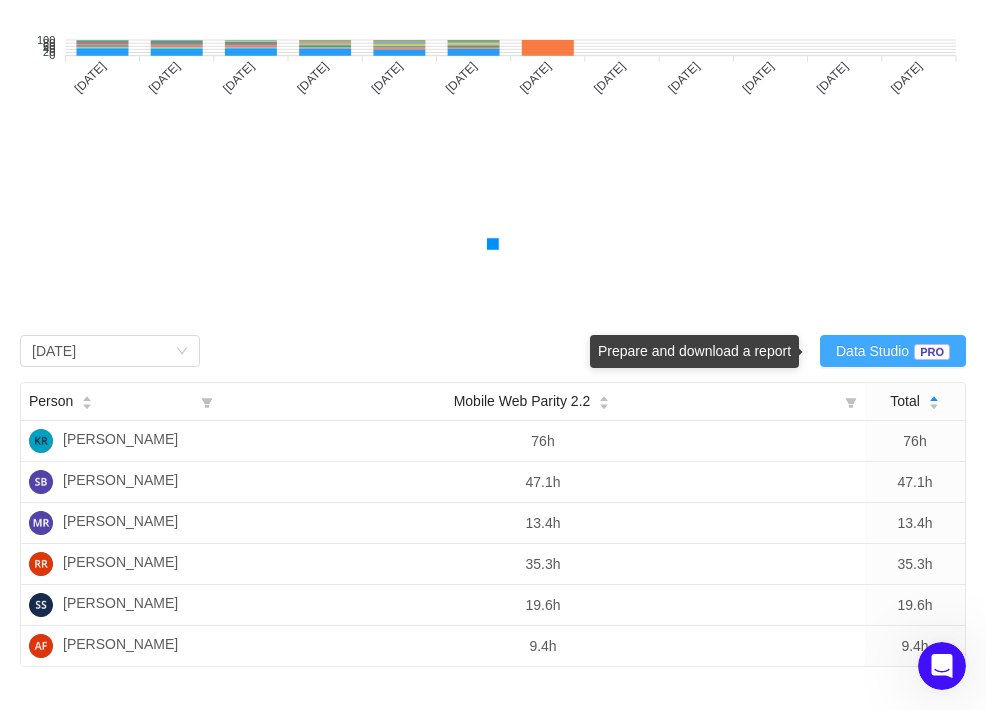 click on "Data Studio  PRO" at bounding box center (893, 351) 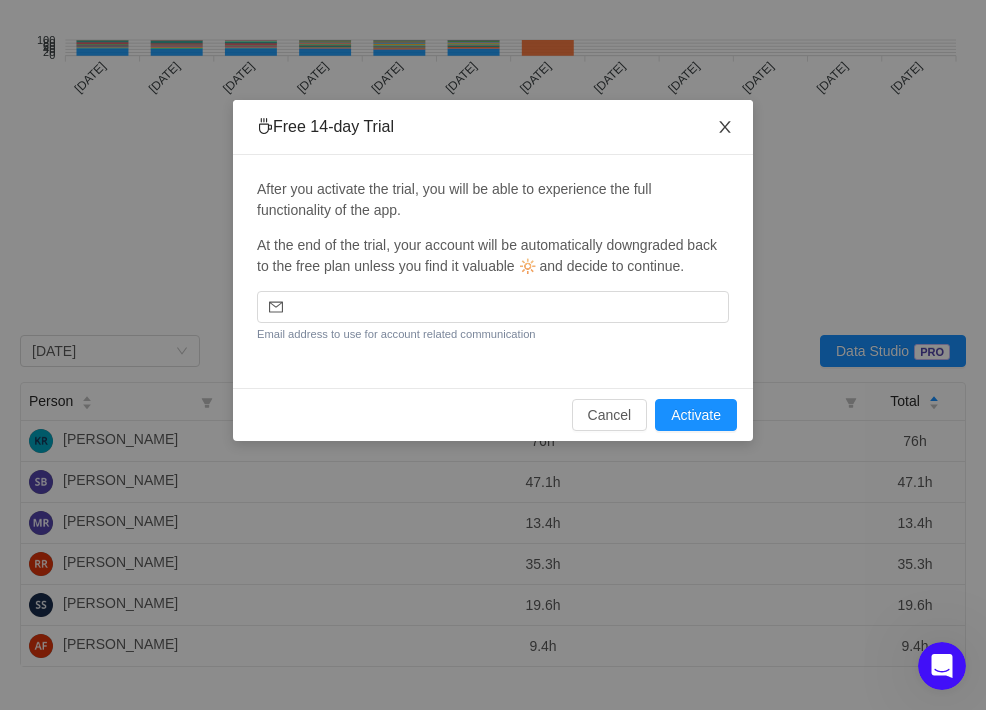 click 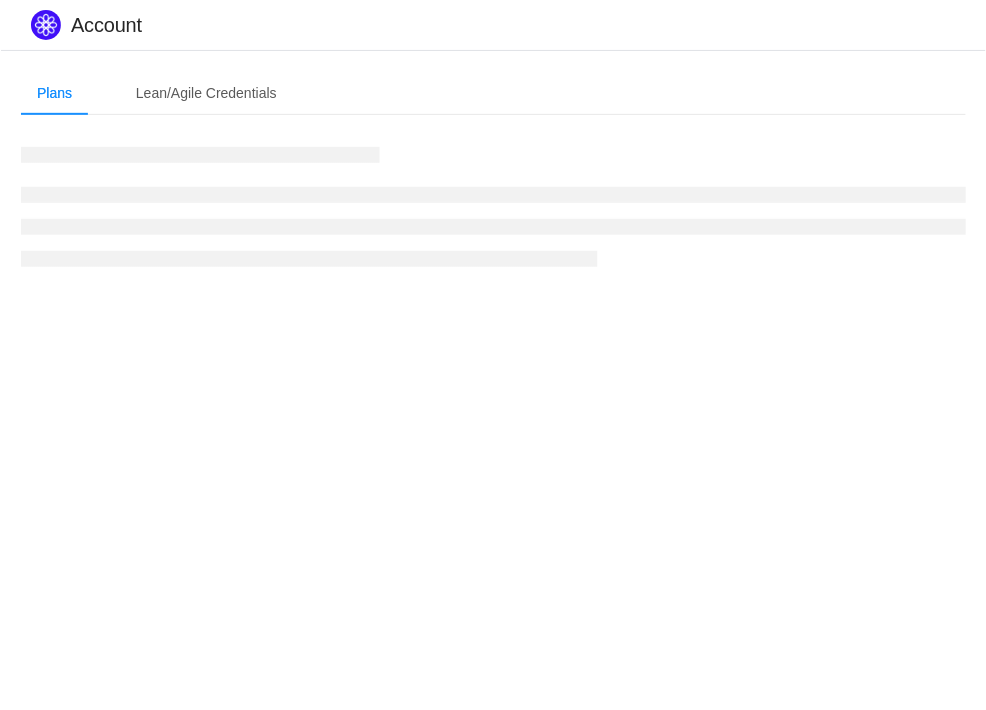 scroll, scrollTop: 0, scrollLeft: 0, axis: both 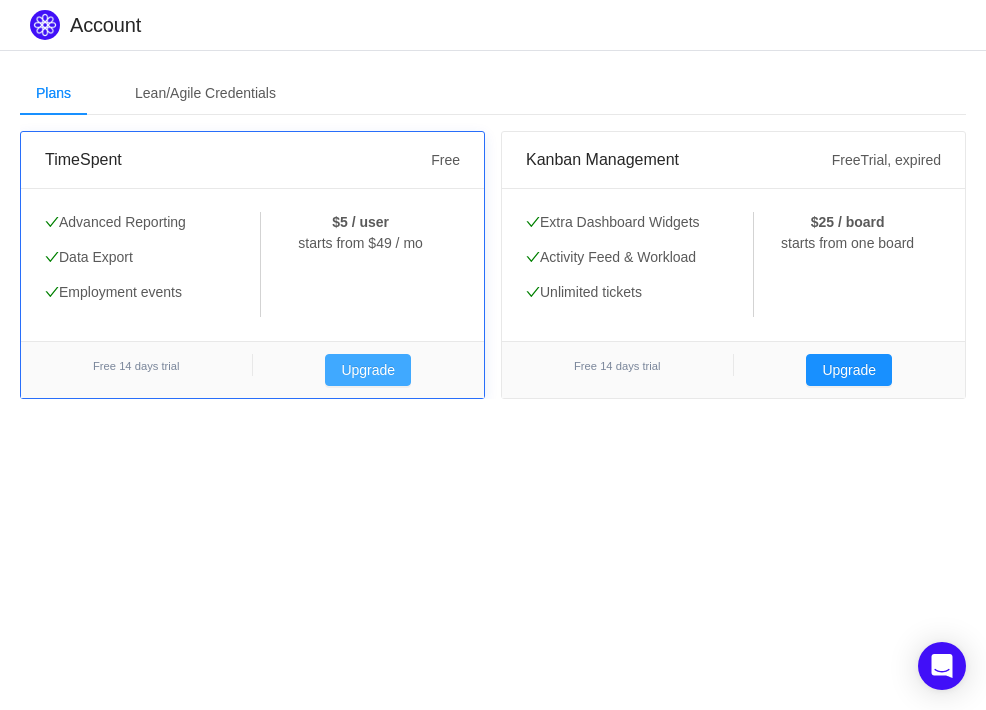 click on "Upgrade" at bounding box center (368, 370) 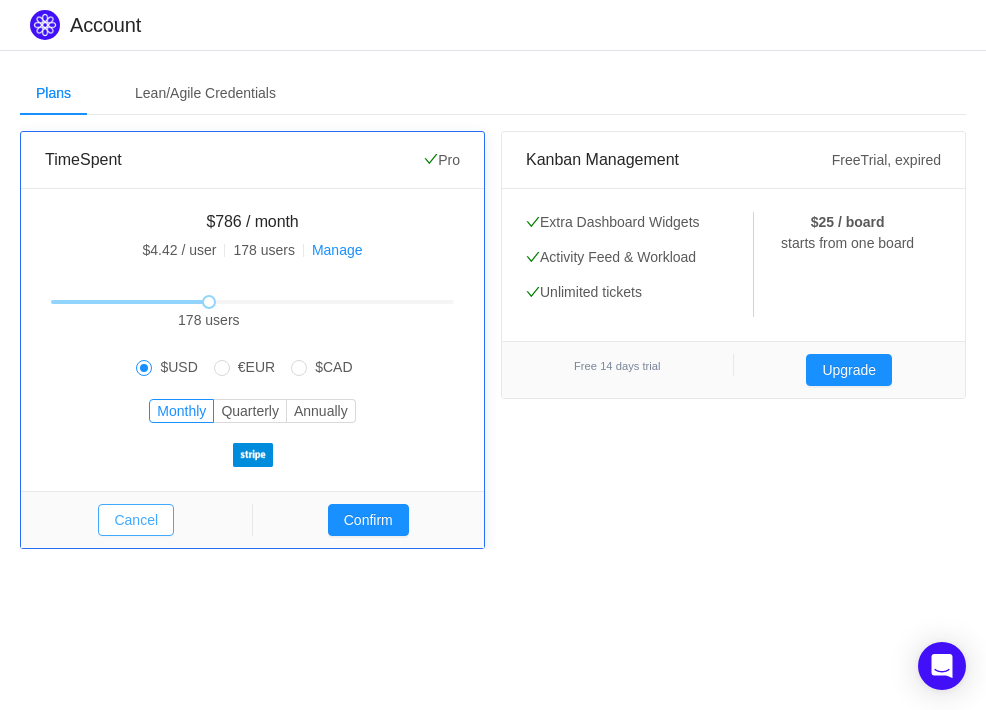 click on "Cancel" at bounding box center (136, 520) 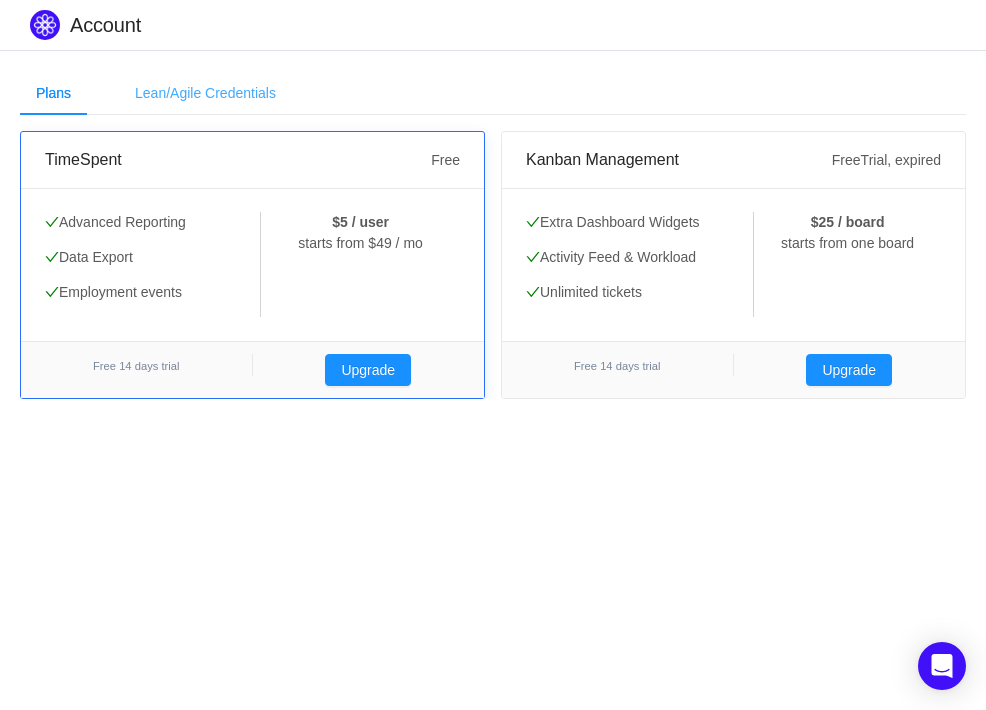 click on "Lean/Agile Credentials" at bounding box center [205, 93] 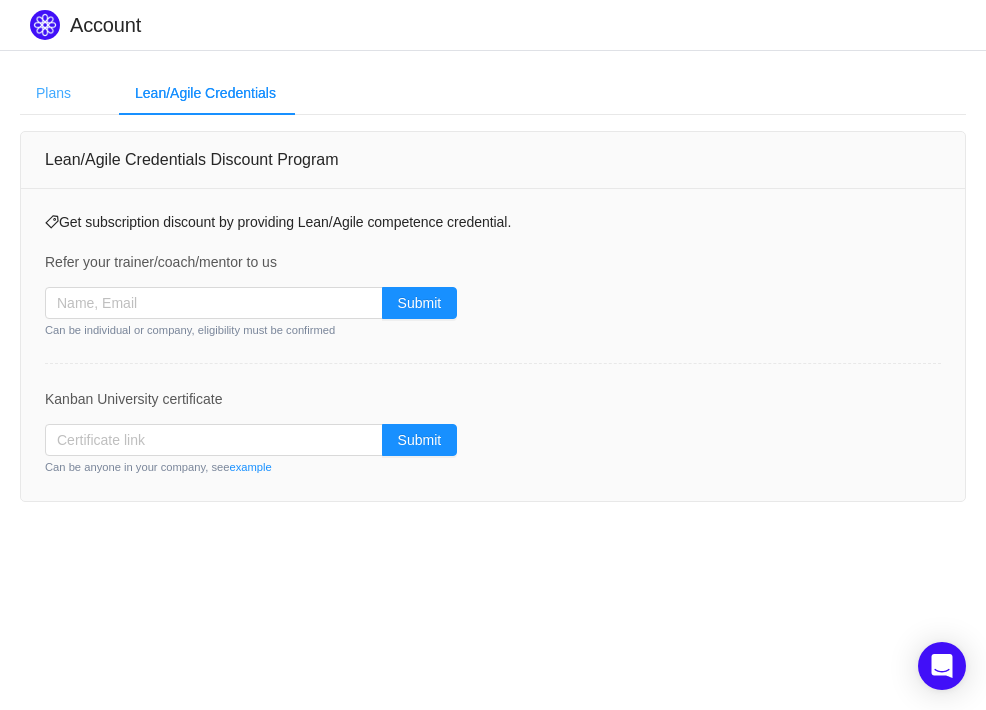 click on "Plans" at bounding box center (53, 93) 